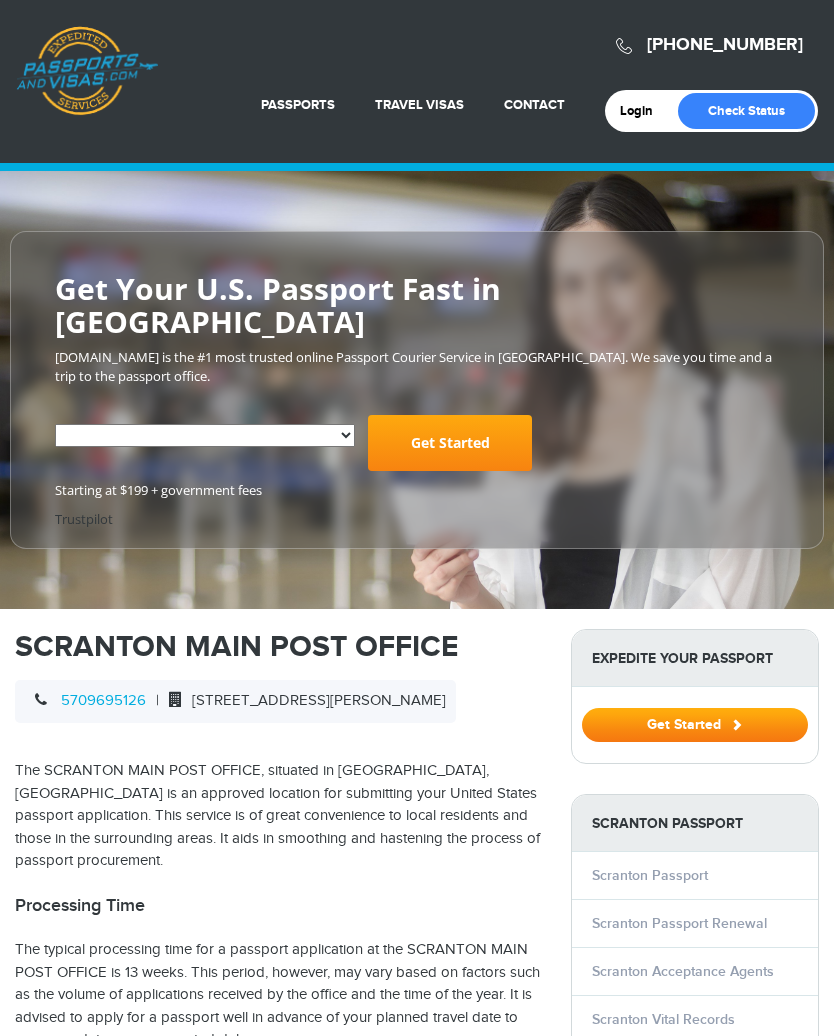 scroll, scrollTop: 0, scrollLeft: 0, axis: both 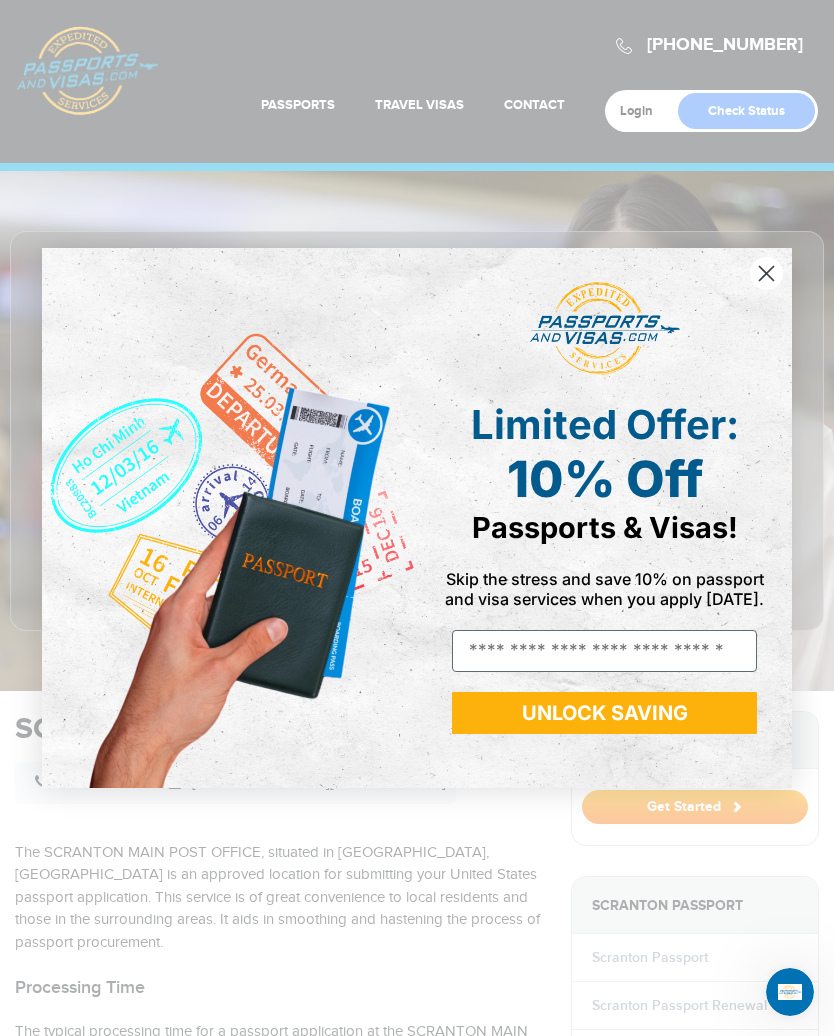 click 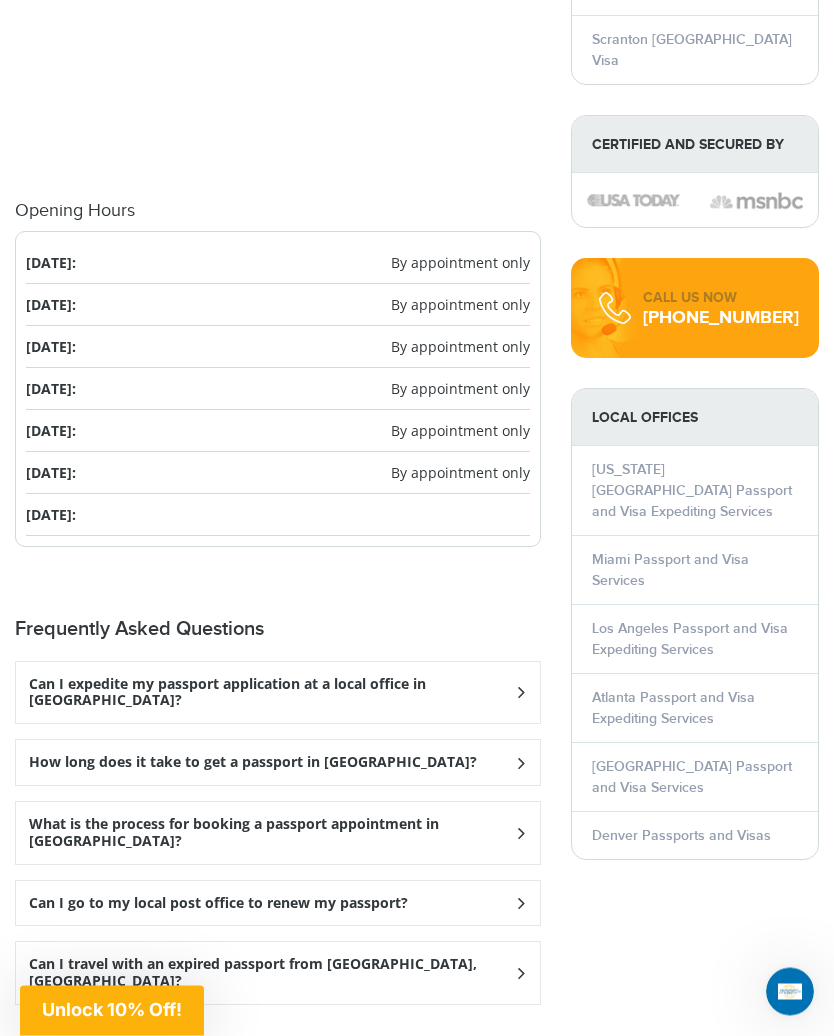 scroll, scrollTop: 2386, scrollLeft: 0, axis: vertical 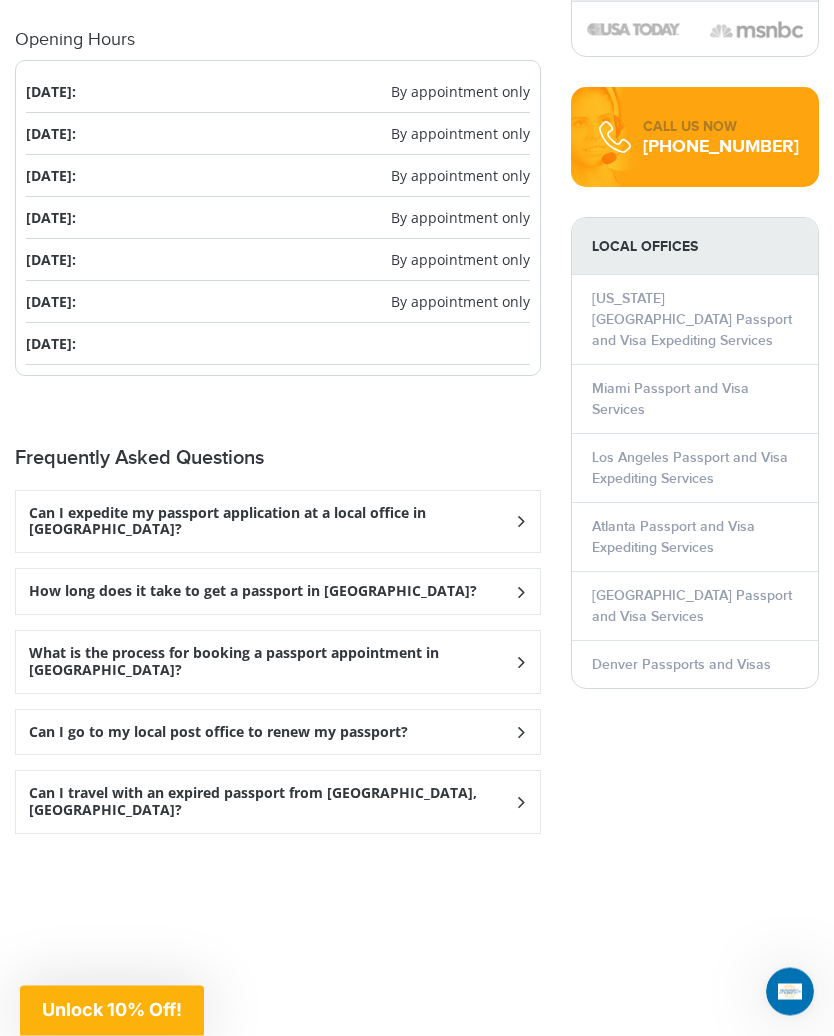 click on "Can I travel with an expired passport from Scranton, PA?" at bounding box center (278, 523) 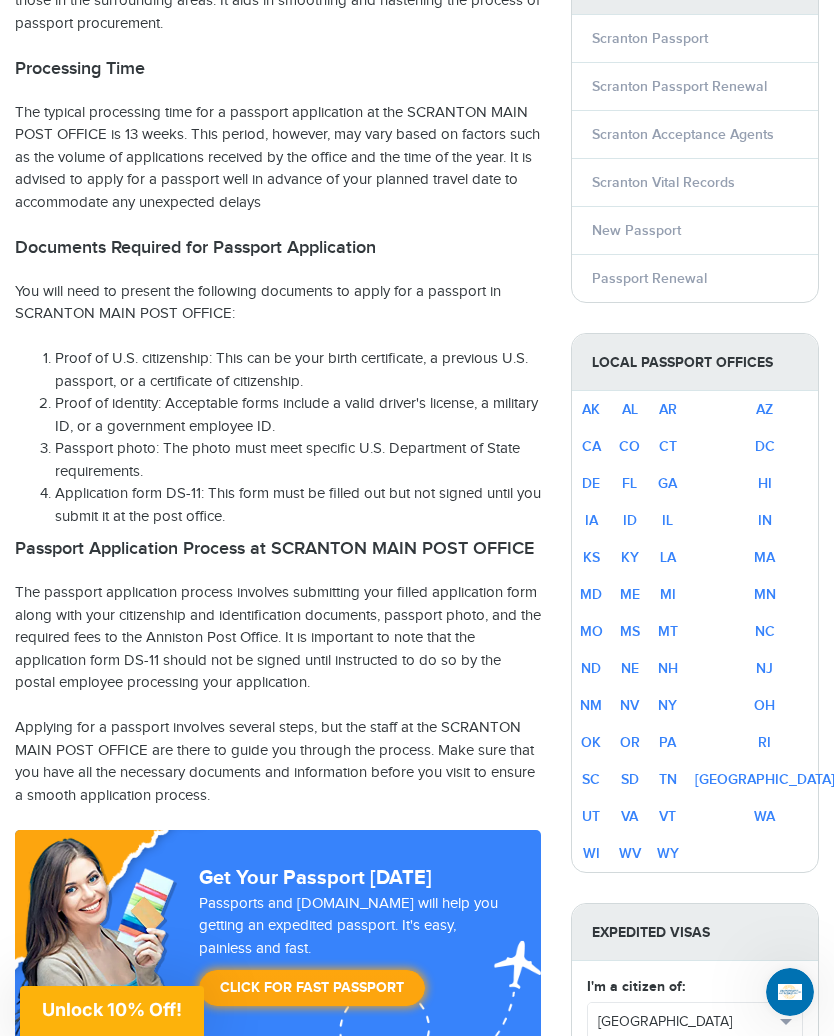 scroll, scrollTop: 934, scrollLeft: 0, axis: vertical 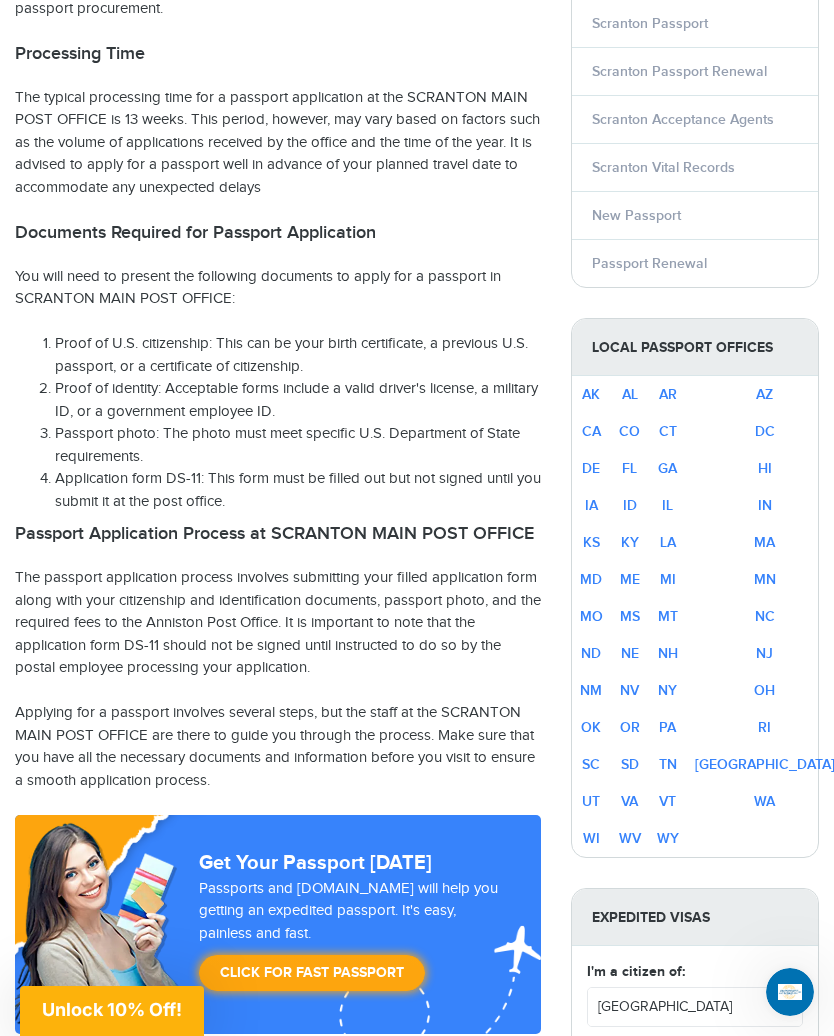click on "PA" at bounding box center [667, 727] 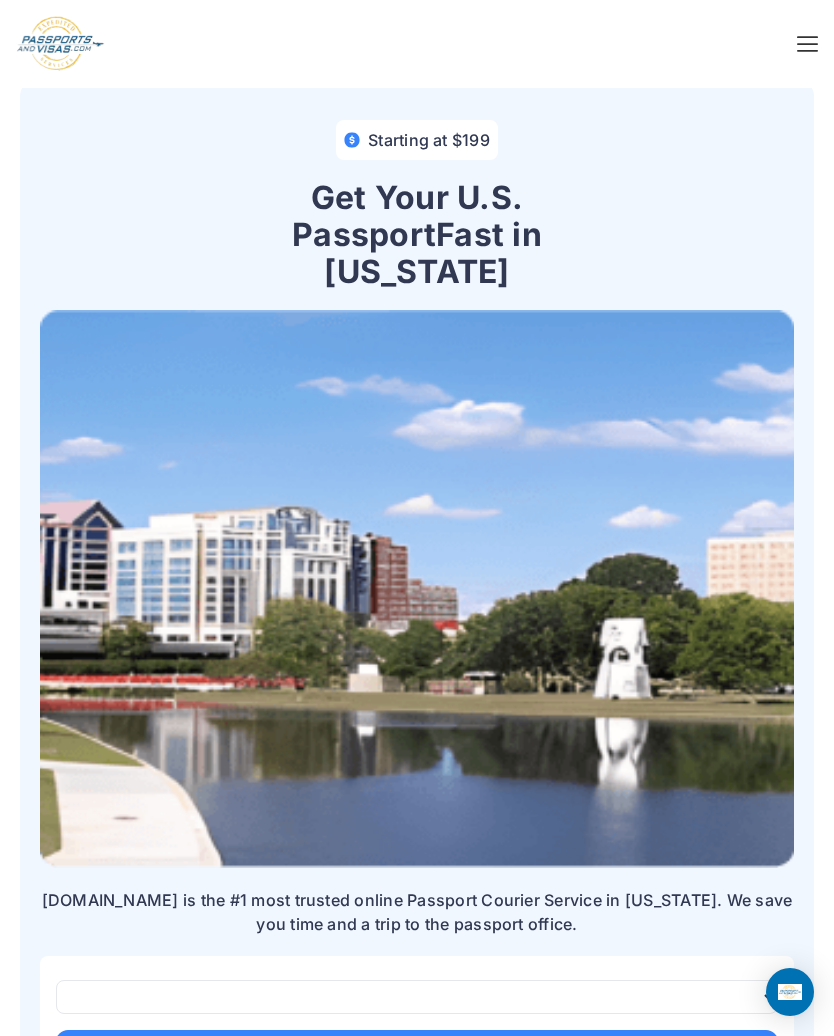 scroll, scrollTop: 0, scrollLeft: 0, axis: both 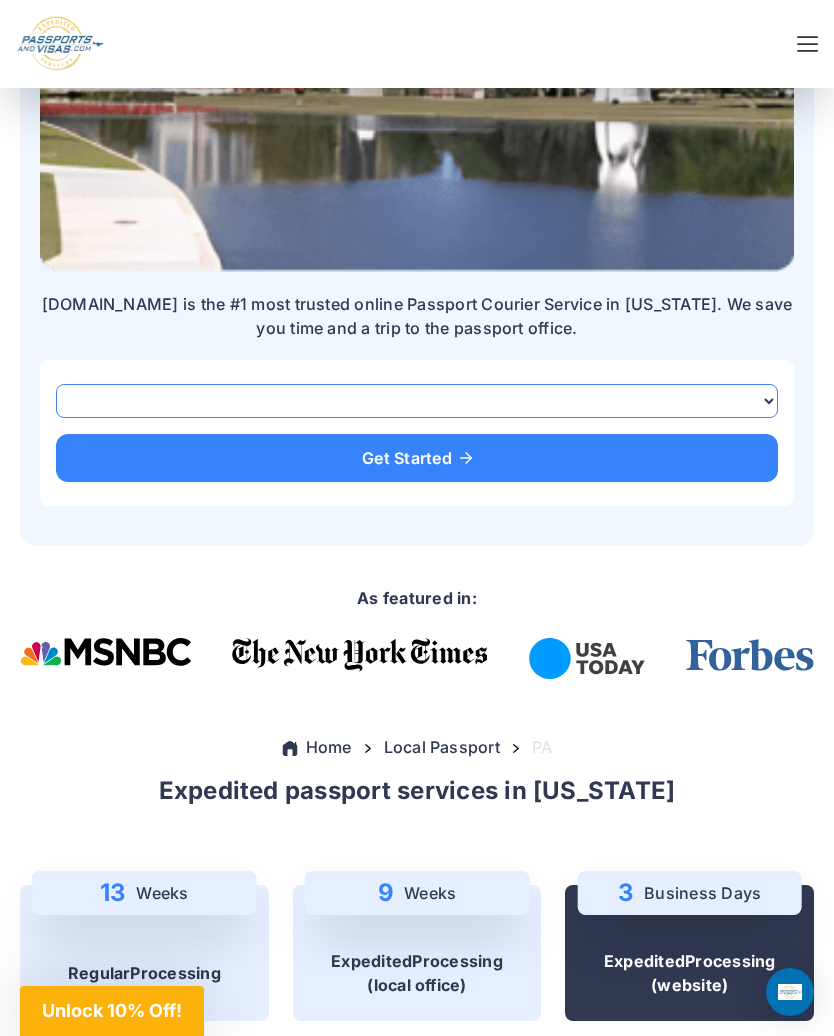 click on "**********" at bounding box center (417, 401) 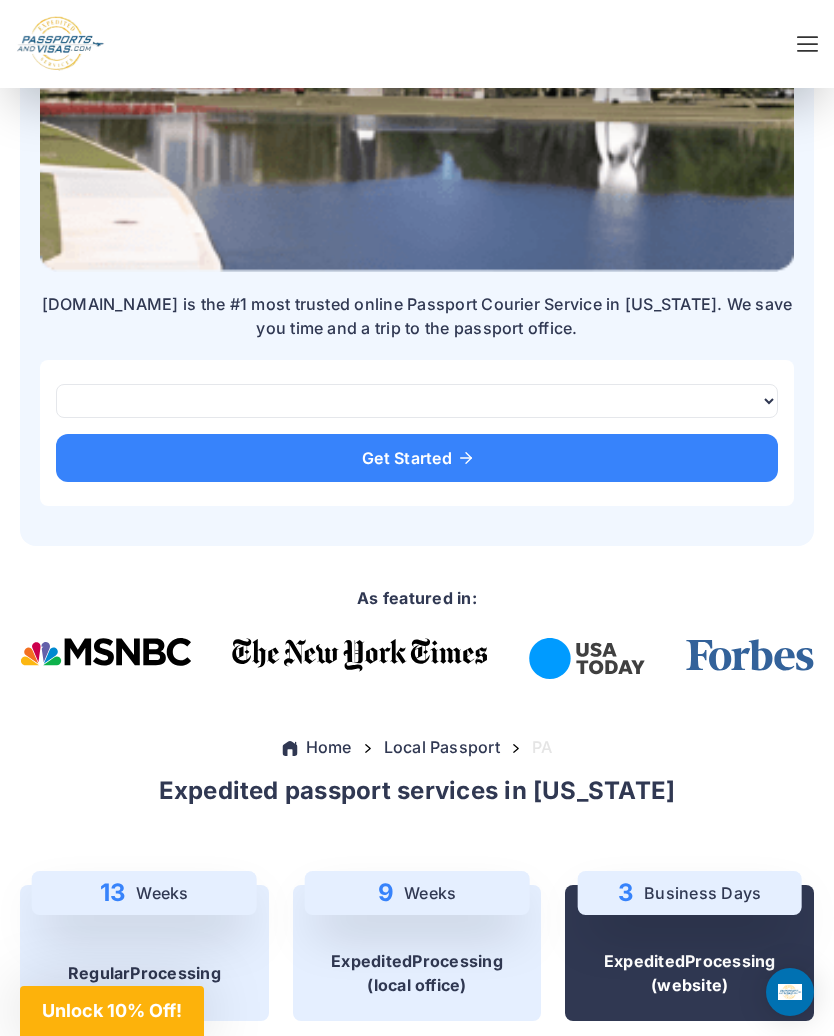click on "**********" at bounding box center [417, 433] 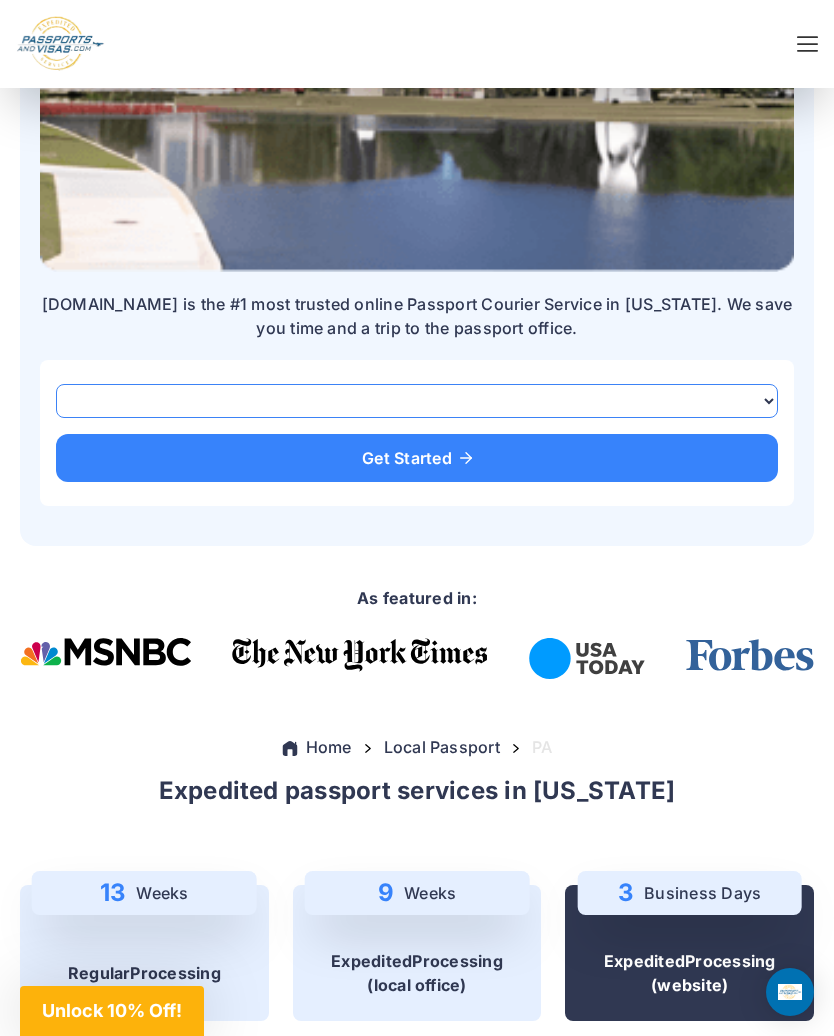 click on "**********" at bounding box center [417, 401] 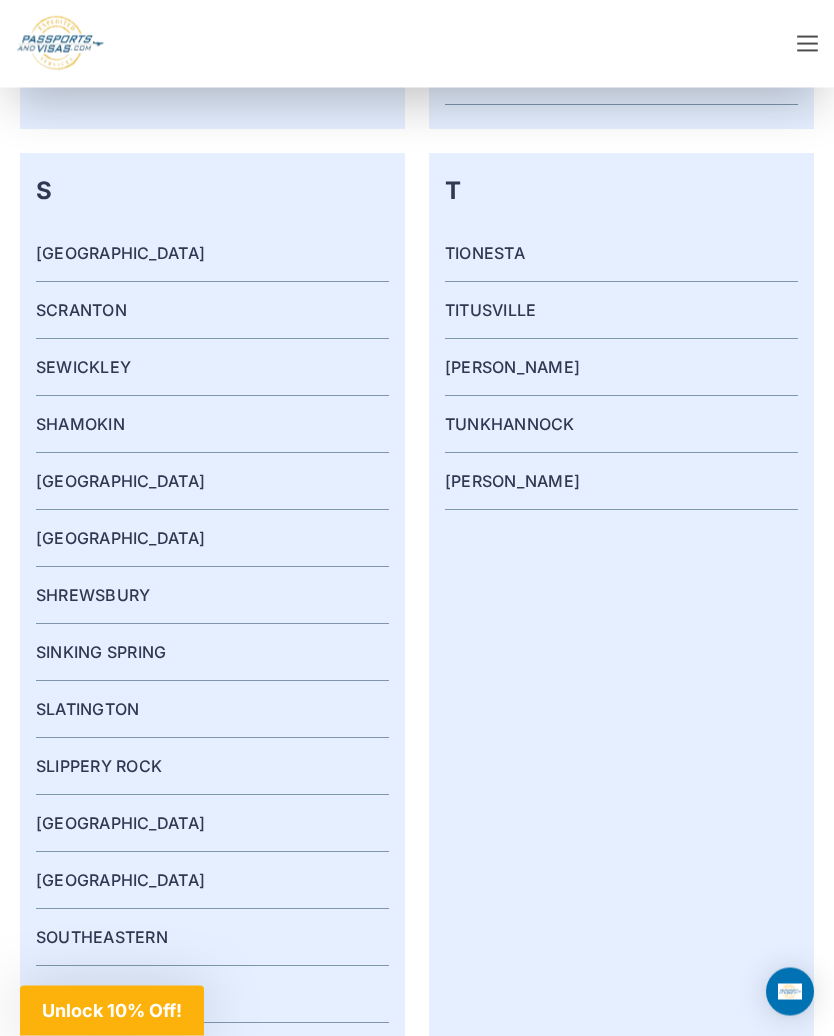 scroll, scrollTop: 11586, scrollLeft: 0, axis: vertical 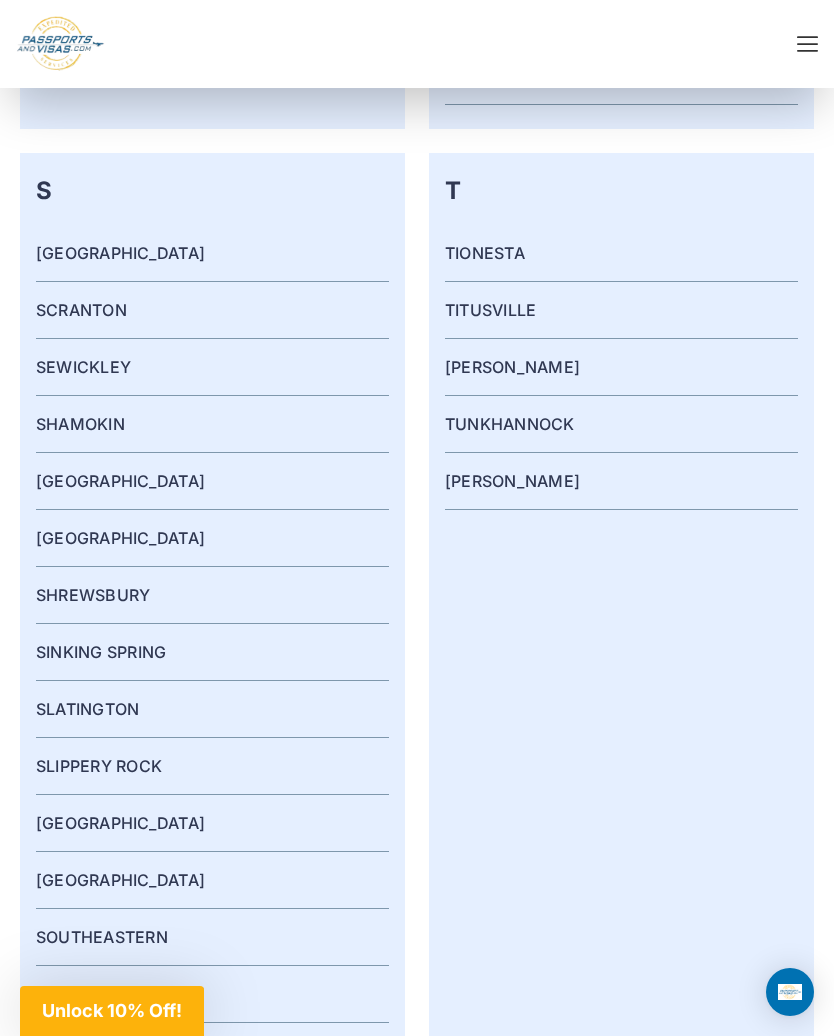 click on "SCRANTON" at bounding box center (81, 310) 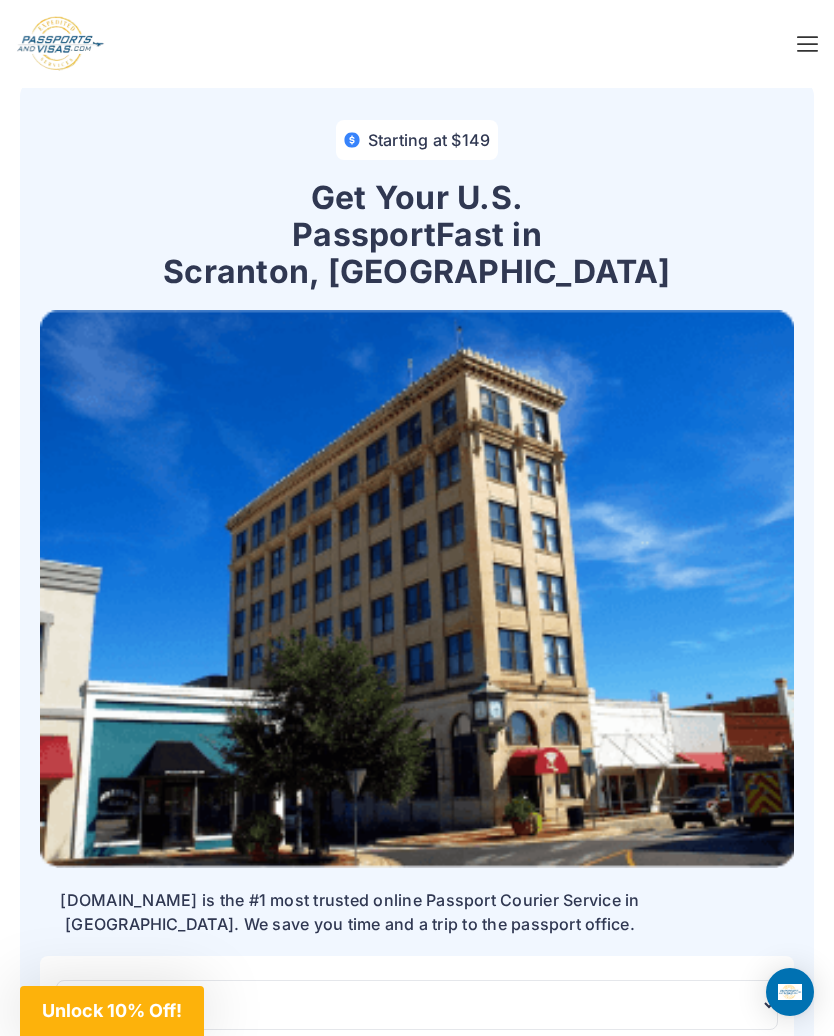 scroll, scrollTop: 0, scrollLeft: 0, axis: both 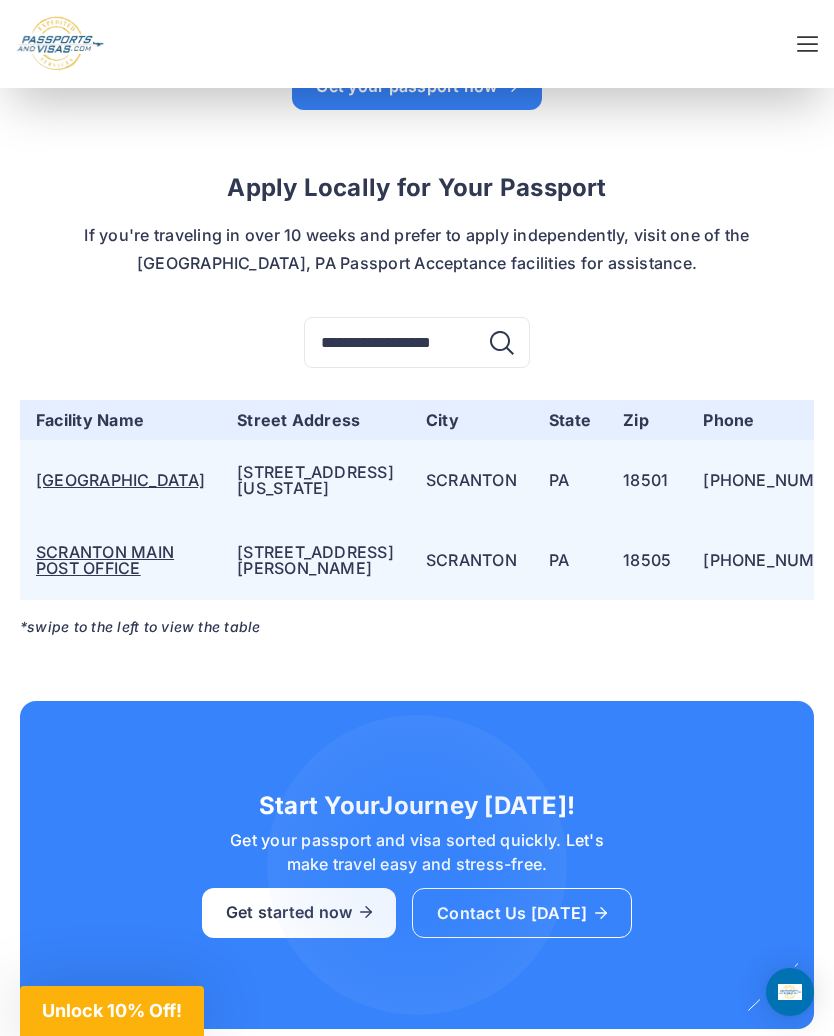 click on "SCRANTON DOWNTOWN STATION" at bounding box center [120, 480] 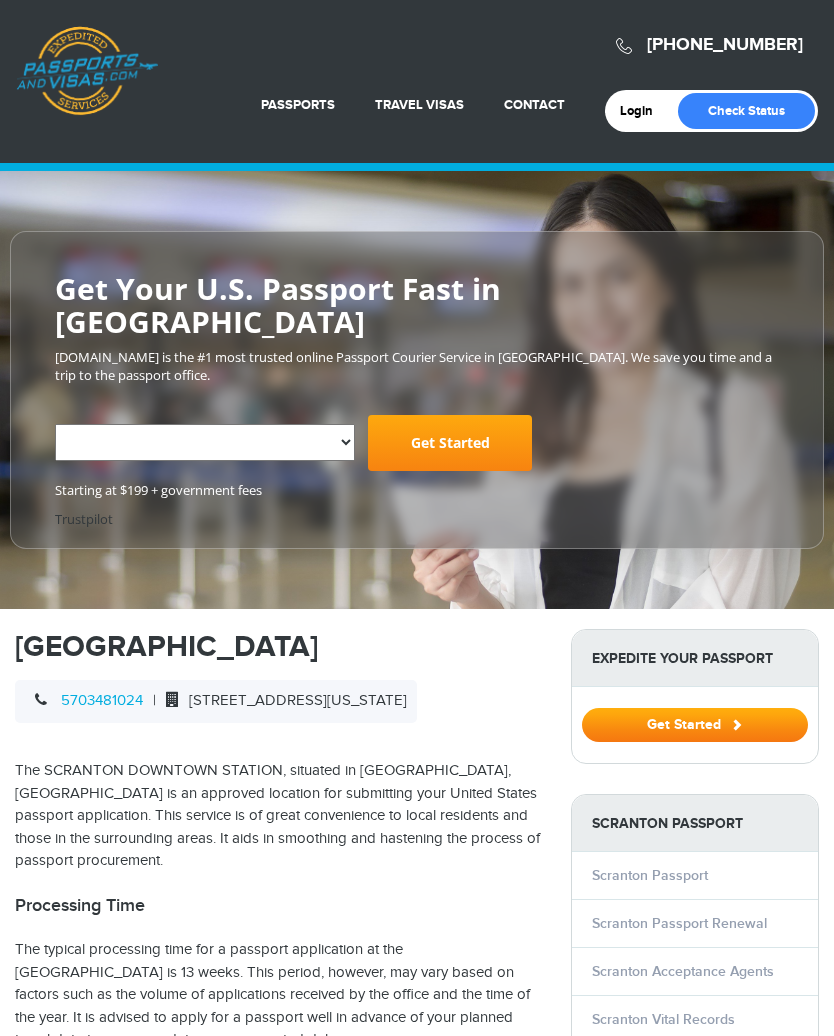 scroll, scrollTop: 0, scrollLeft: 0, axis: both 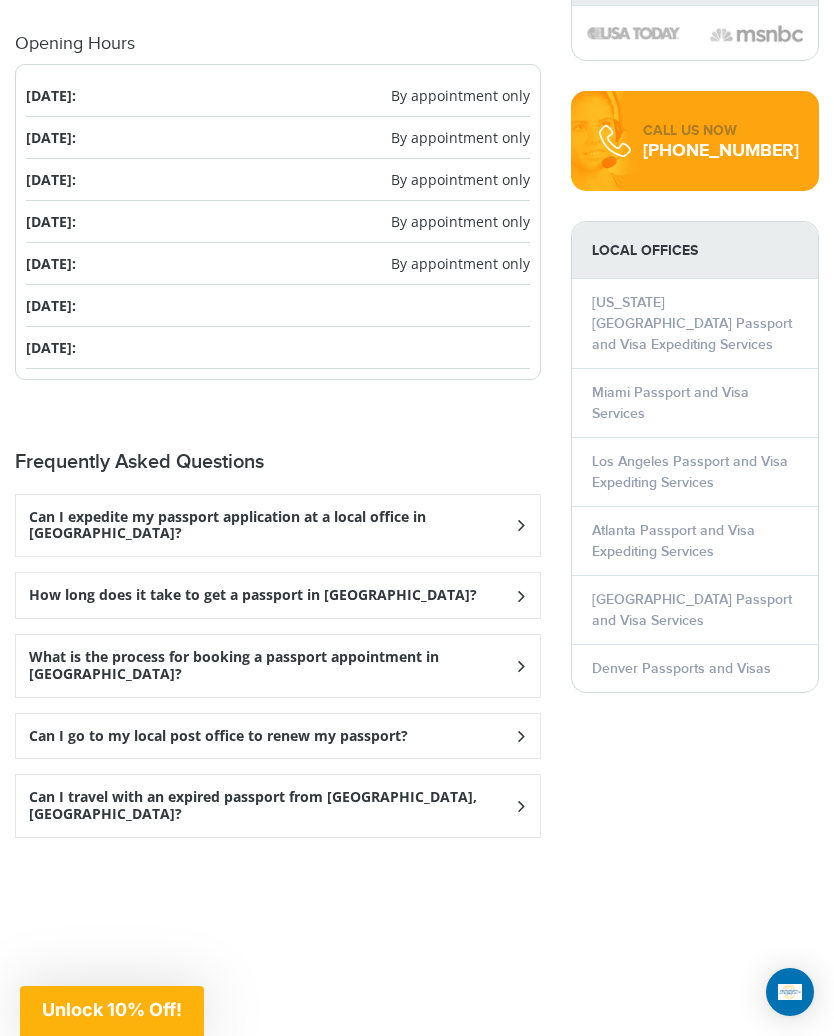 click on "What is the process for booking a passport appointment in [GEOGRAPHIC_DATA]?" at bounding box center [278, 526] 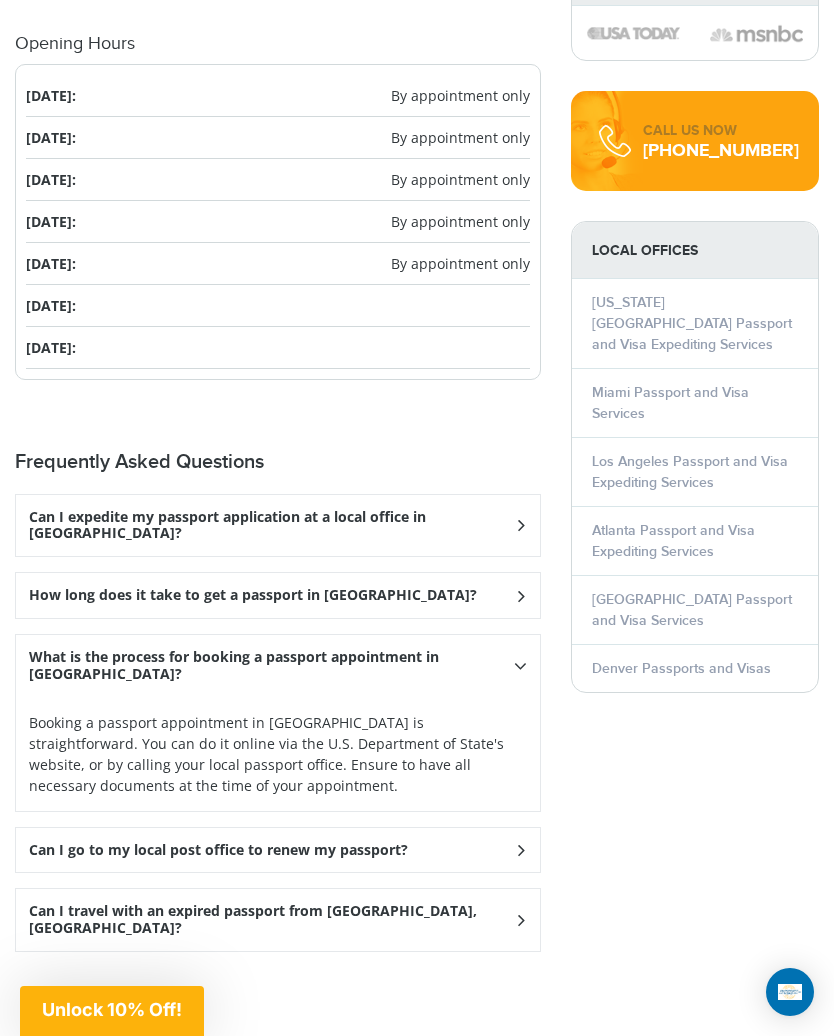 click at bounding box center [520, 525] 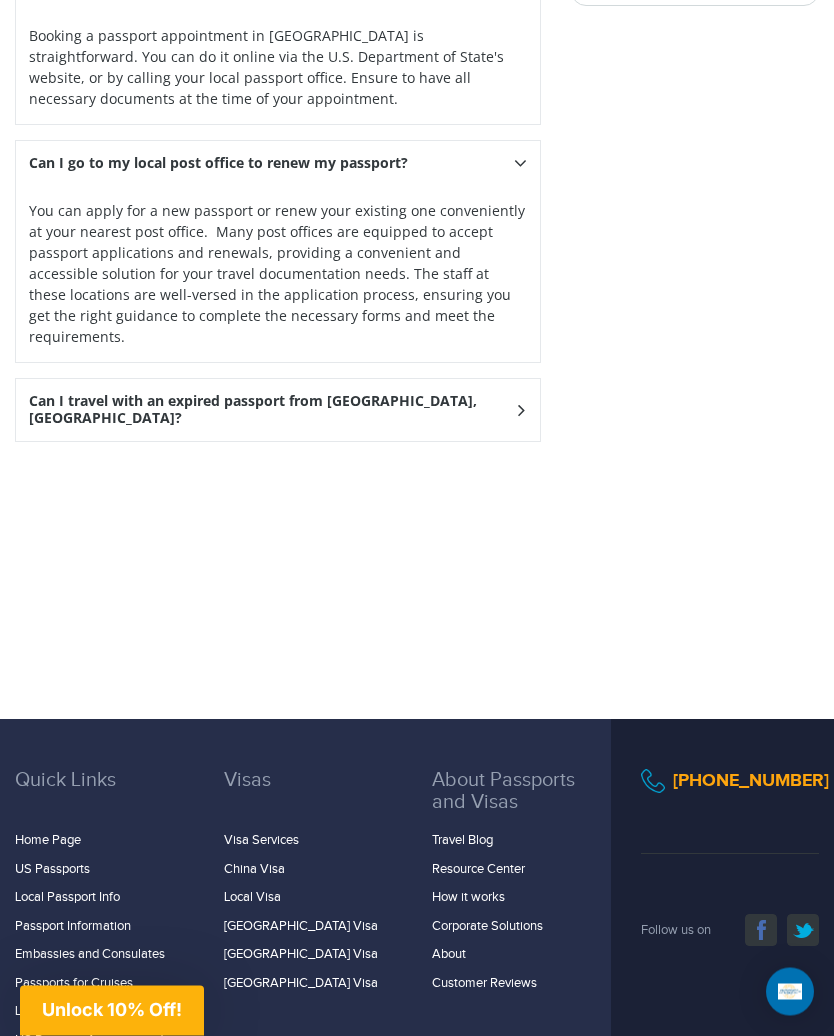 scroll, scrollTop: 3240, scrollLeft: 0, axis: vertical 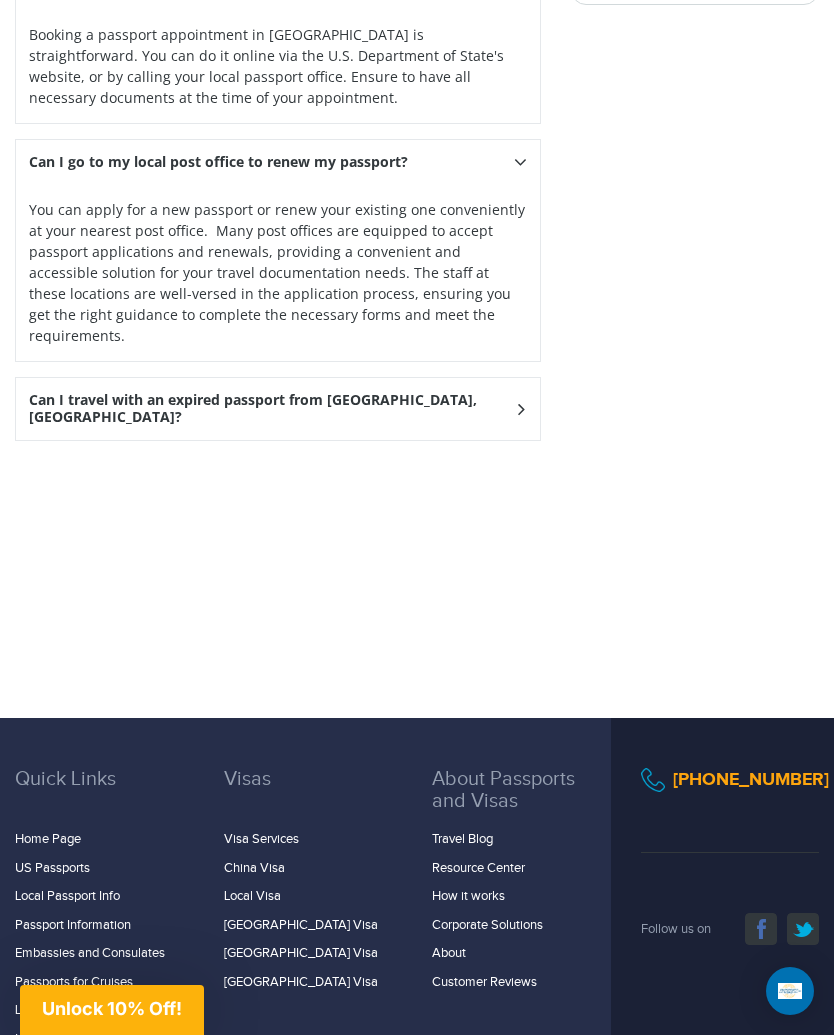 click at bounding box center (520, -162) 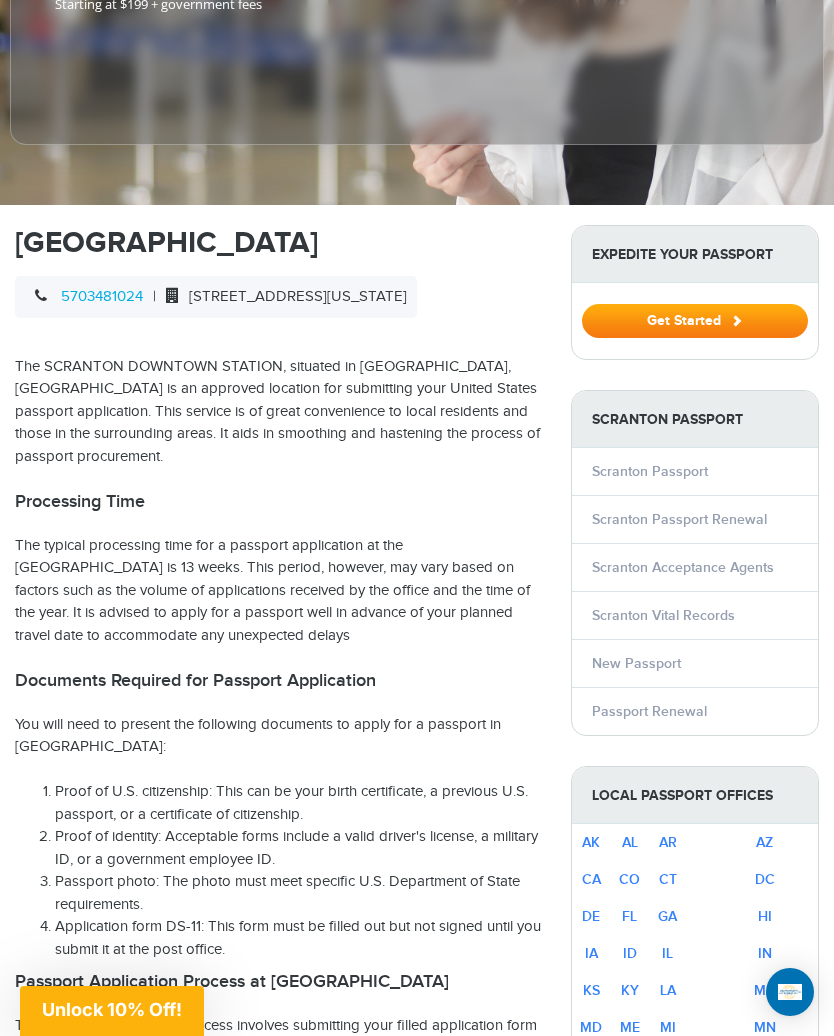 scroll, scrollTop: 483, scrollLeft: 0, axis: vertical 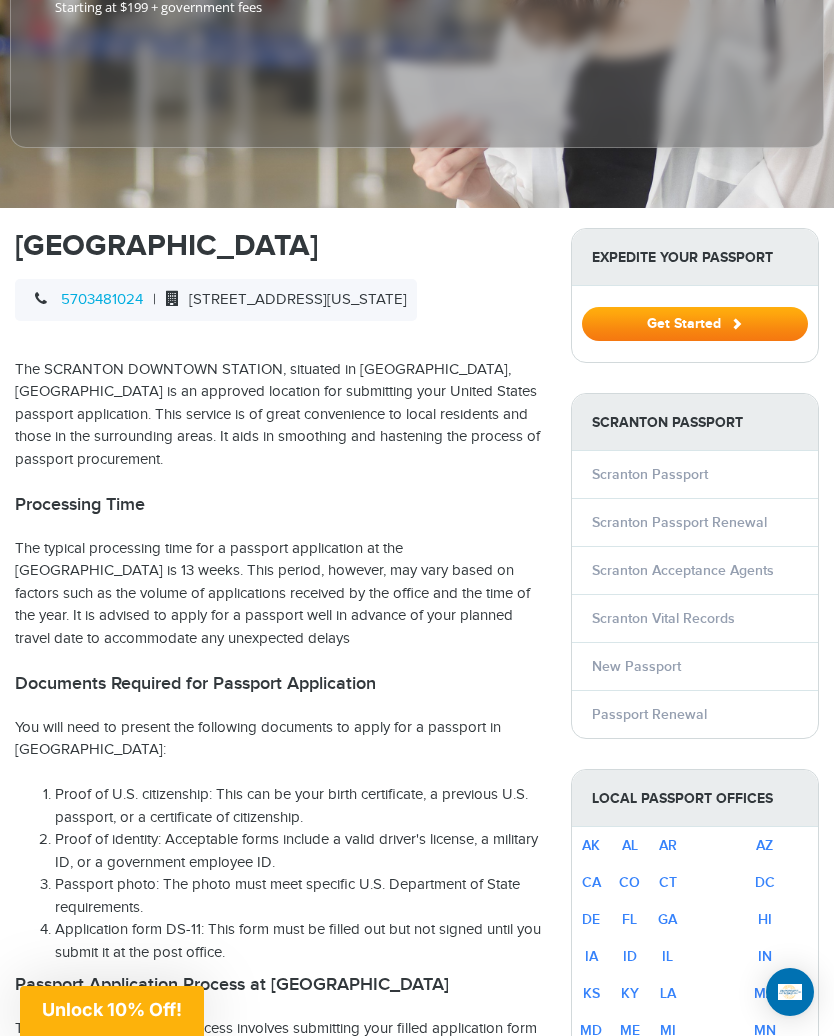 click on "Scranton Acceptance Agents" at bounding box center [683, 570] 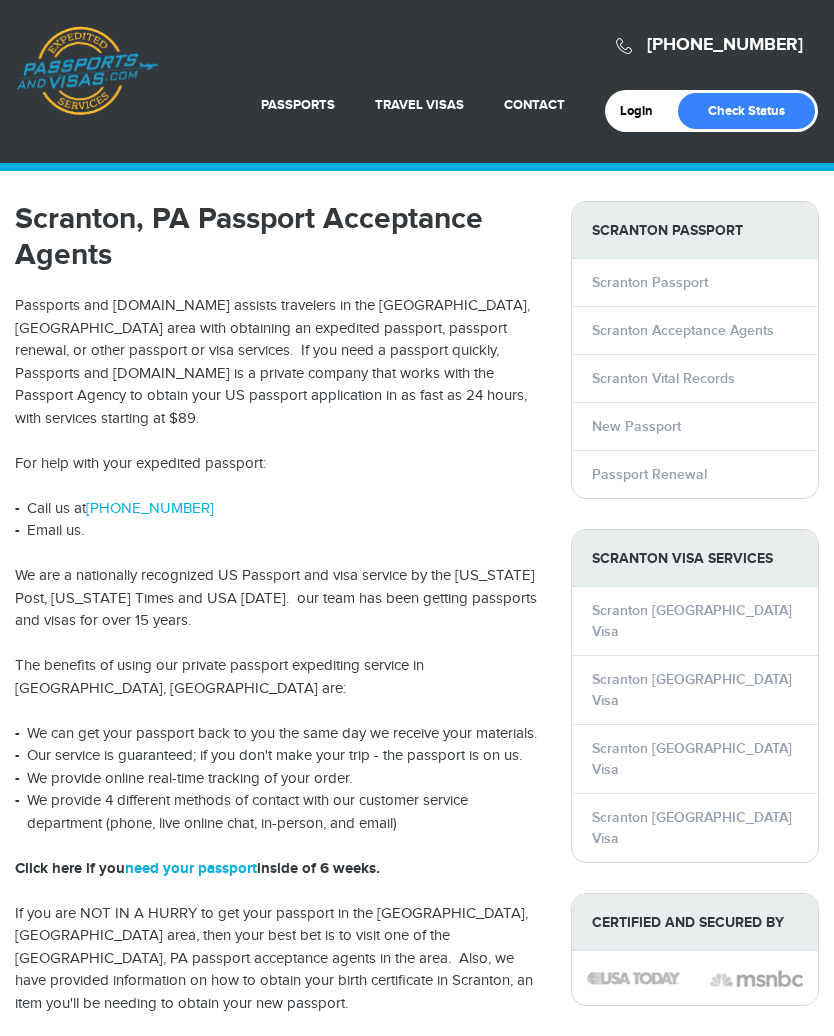 scroll, scrollTop: 0, scrollLeft: 0, axis: both 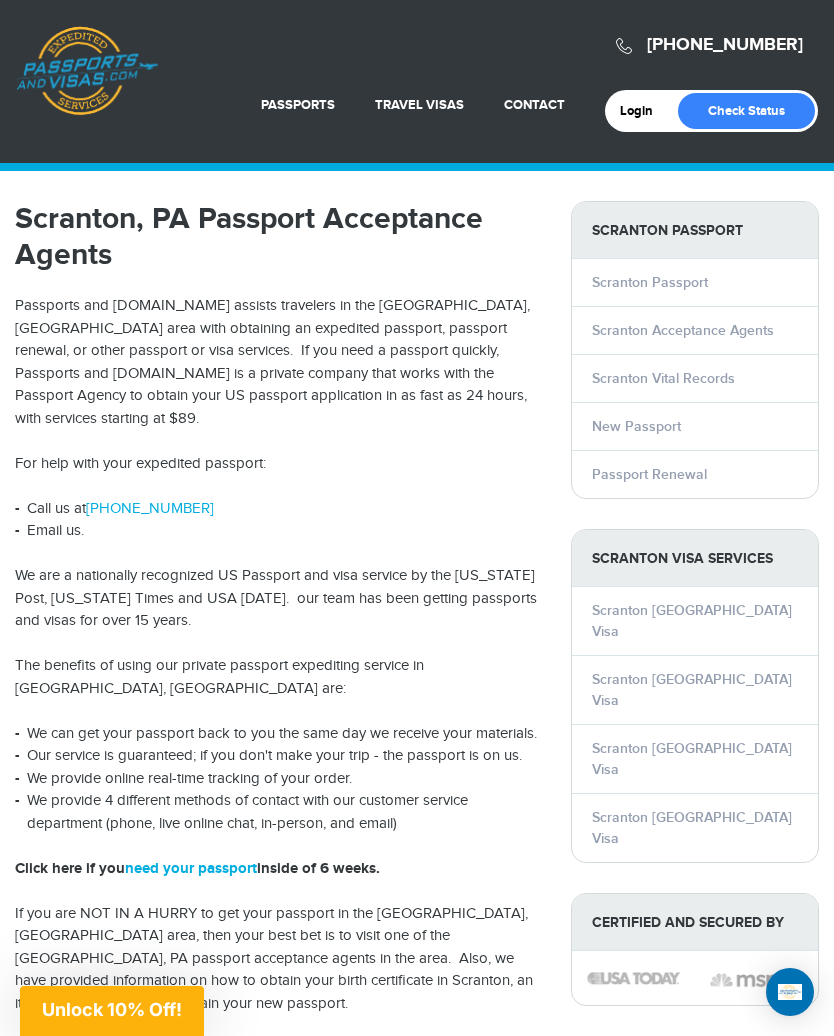 click on "Scranton Passport" at bounding box center [695, 230] 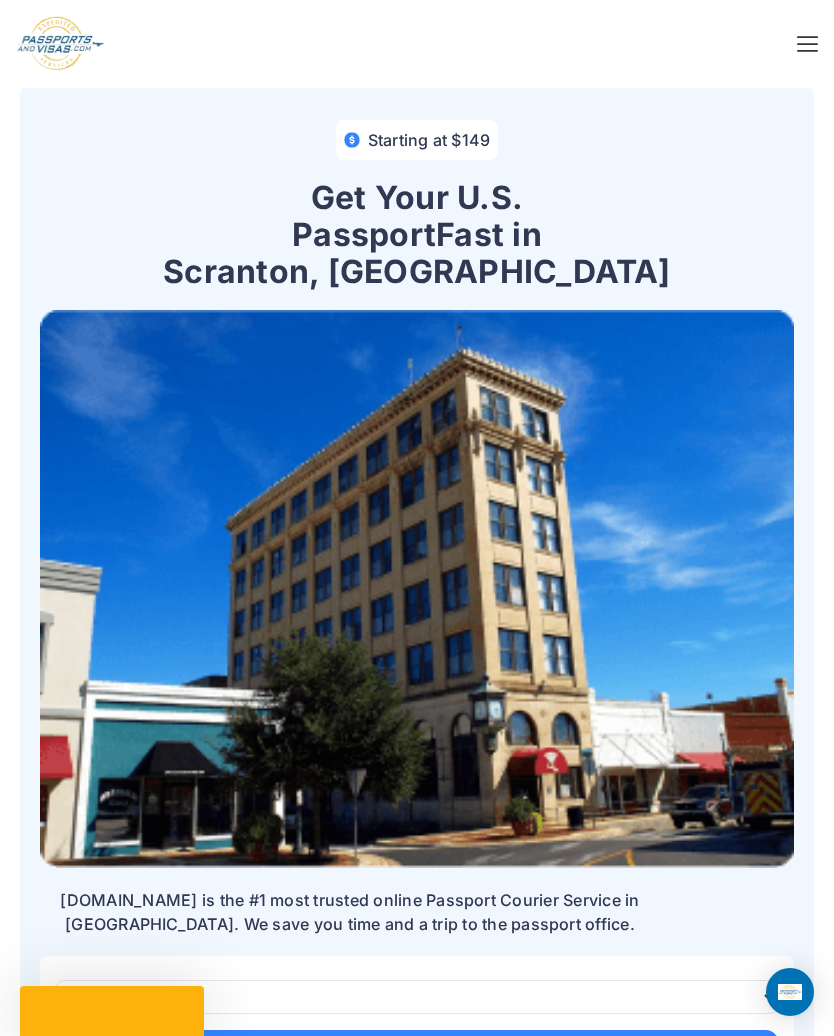 scroll, scrollTop: 0, scrollLeft: 0, axis: both 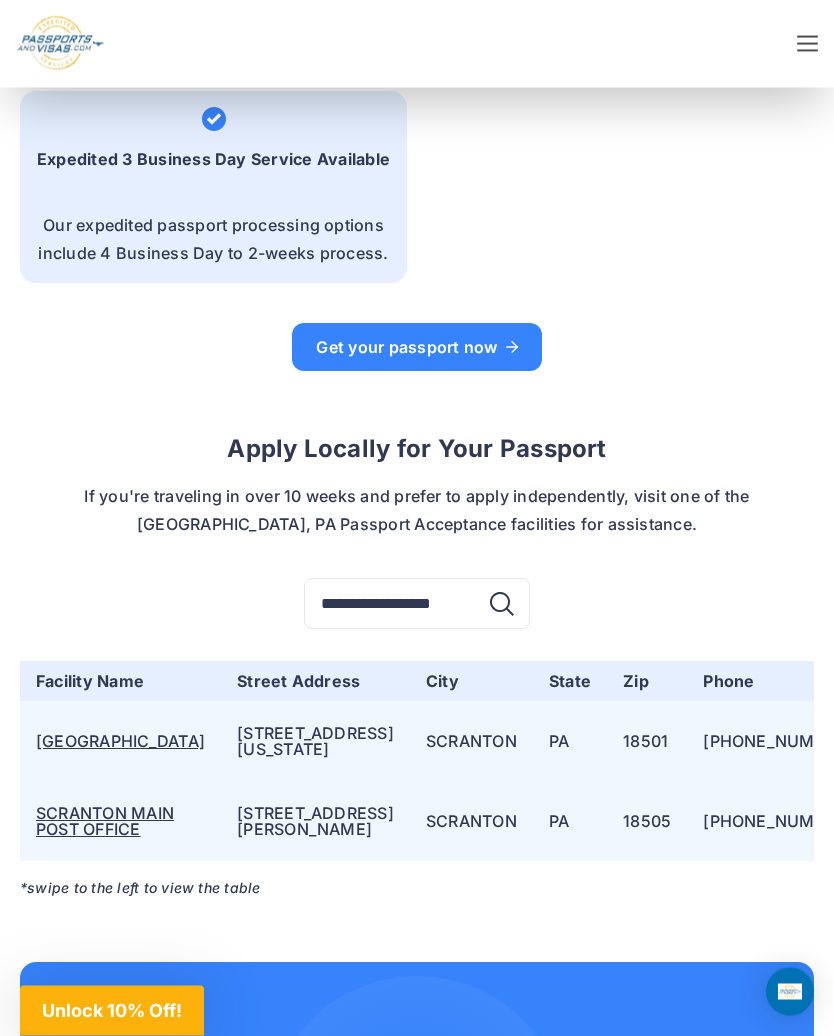 click on "[GEOGRAPHIC_DATA]" at bounding box center [120, 742] 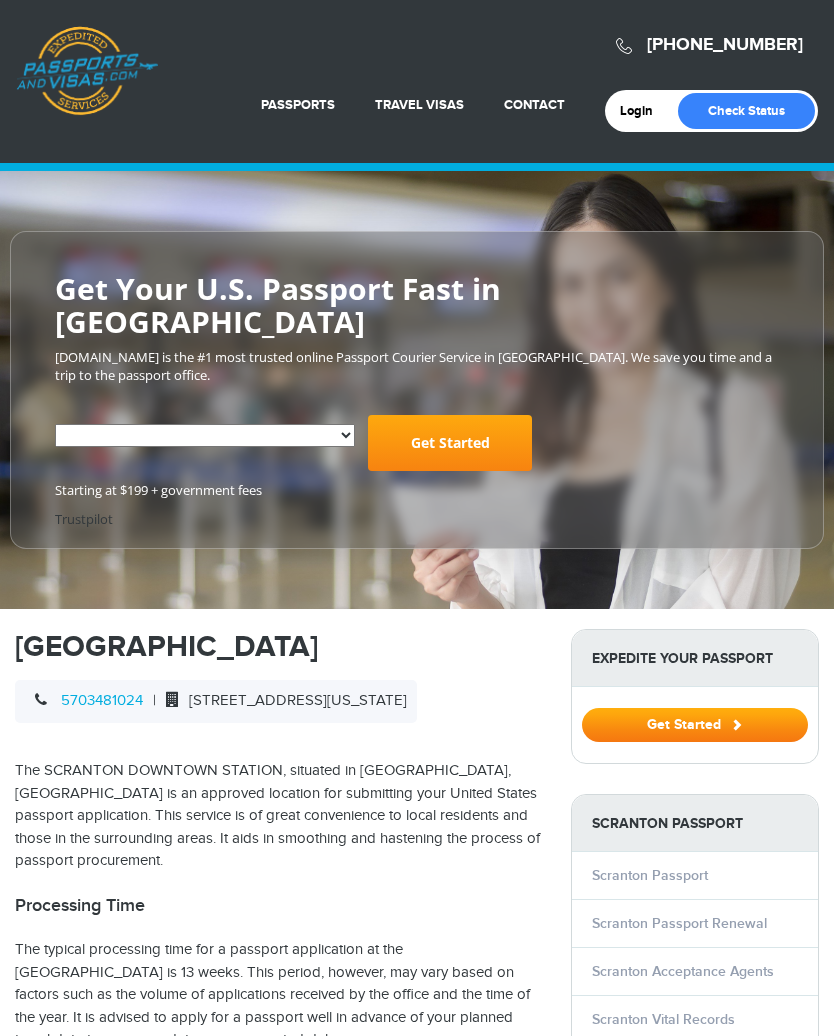 scroll, scrollTop: 0, scrollLeft: 0, axis: both 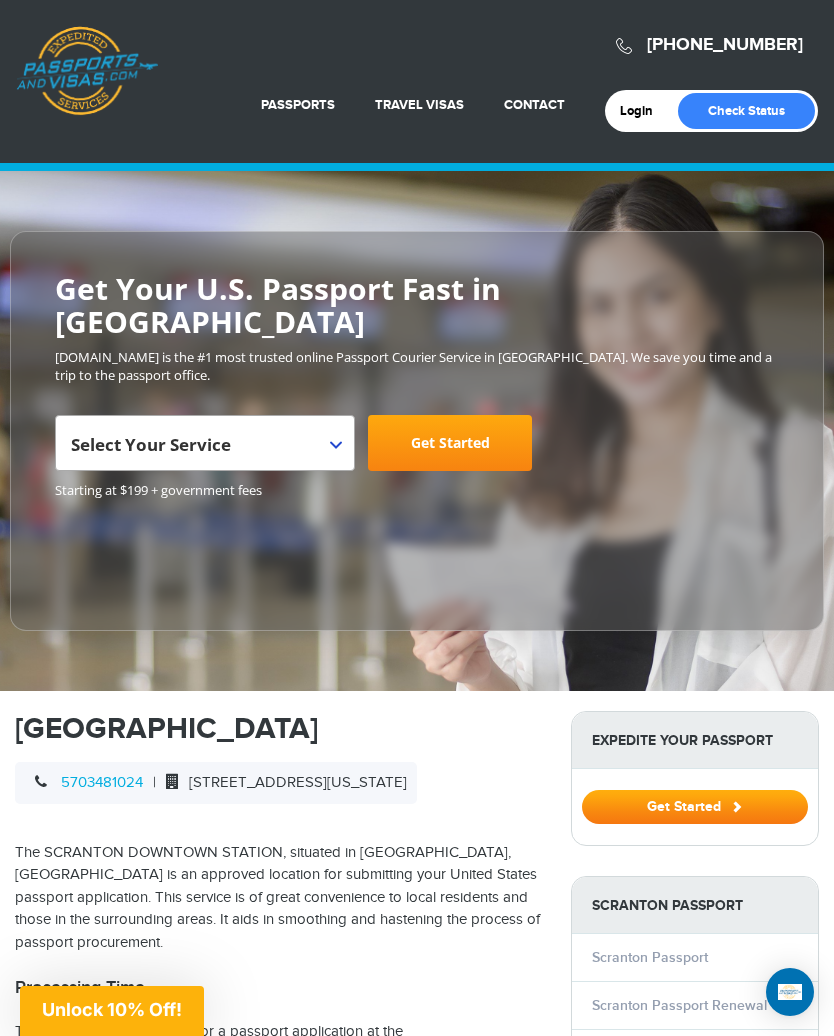 click on "Select Your Service" at bounding box center [205, 443] 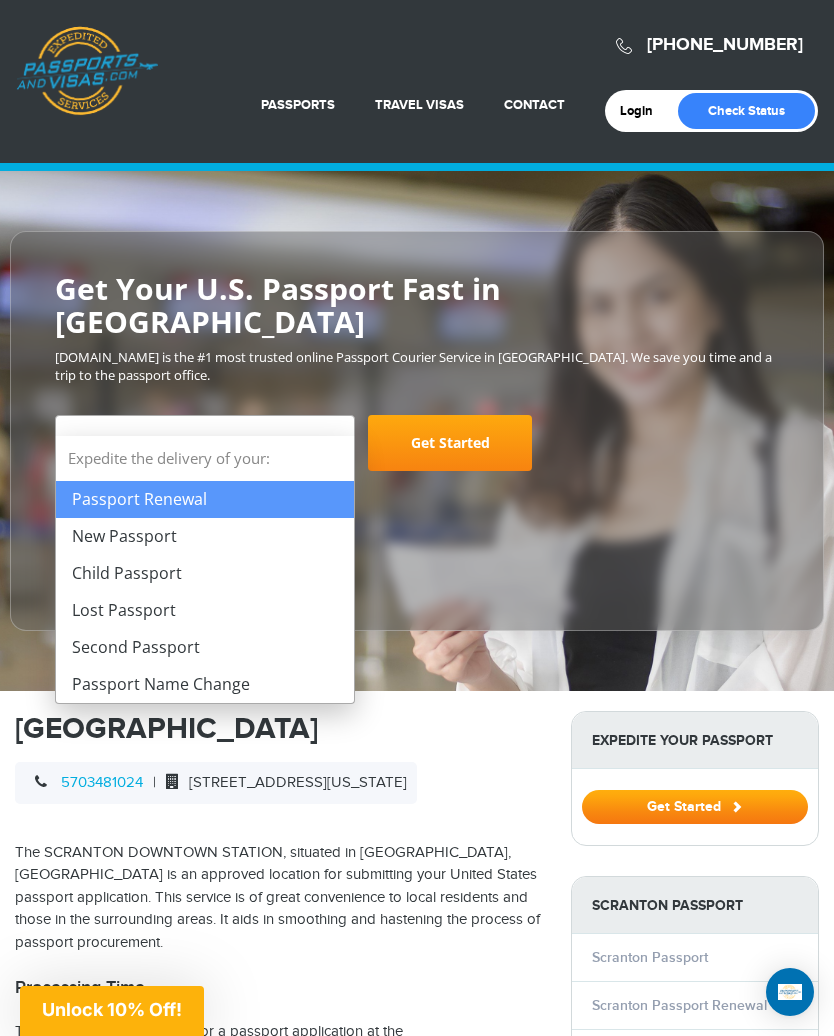 select on "**********" 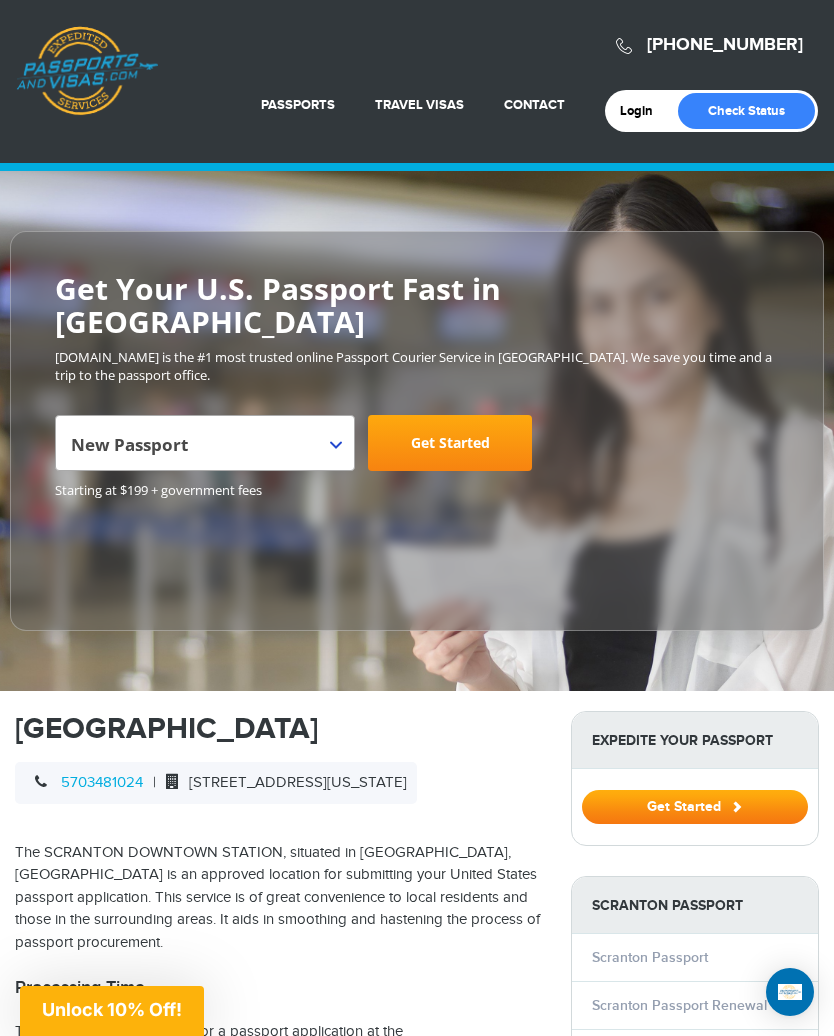 click on "Get Started" at bounding box center [450, 443] 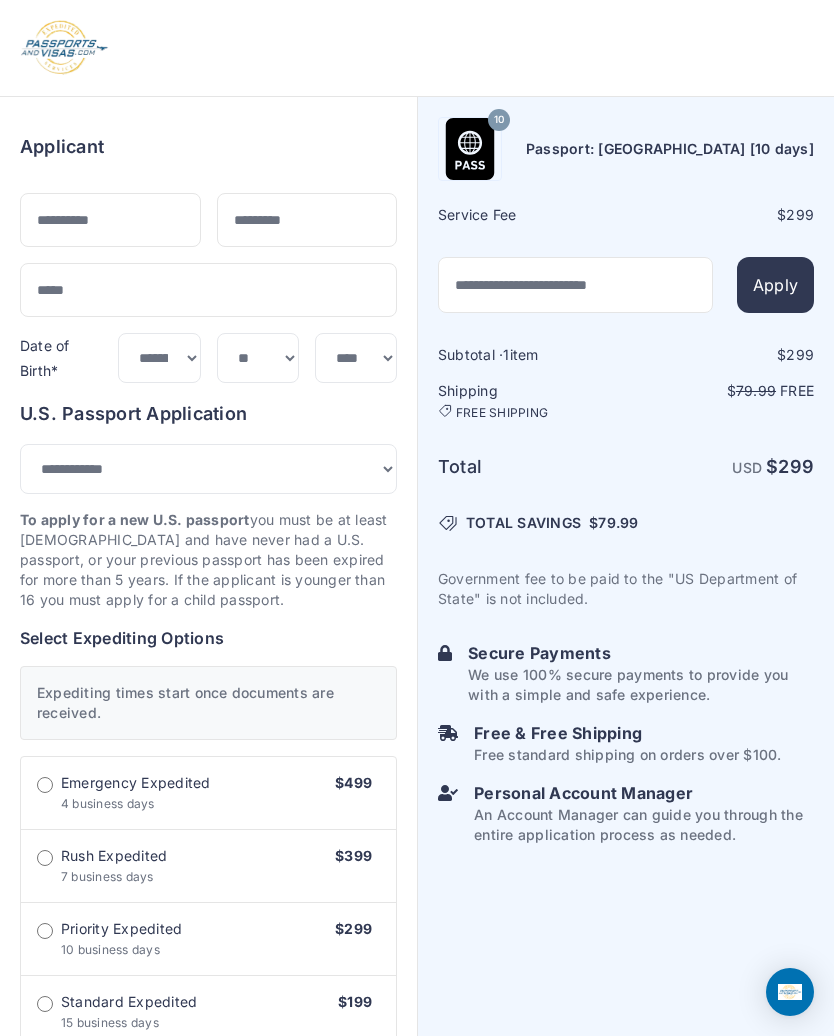 select on "***" 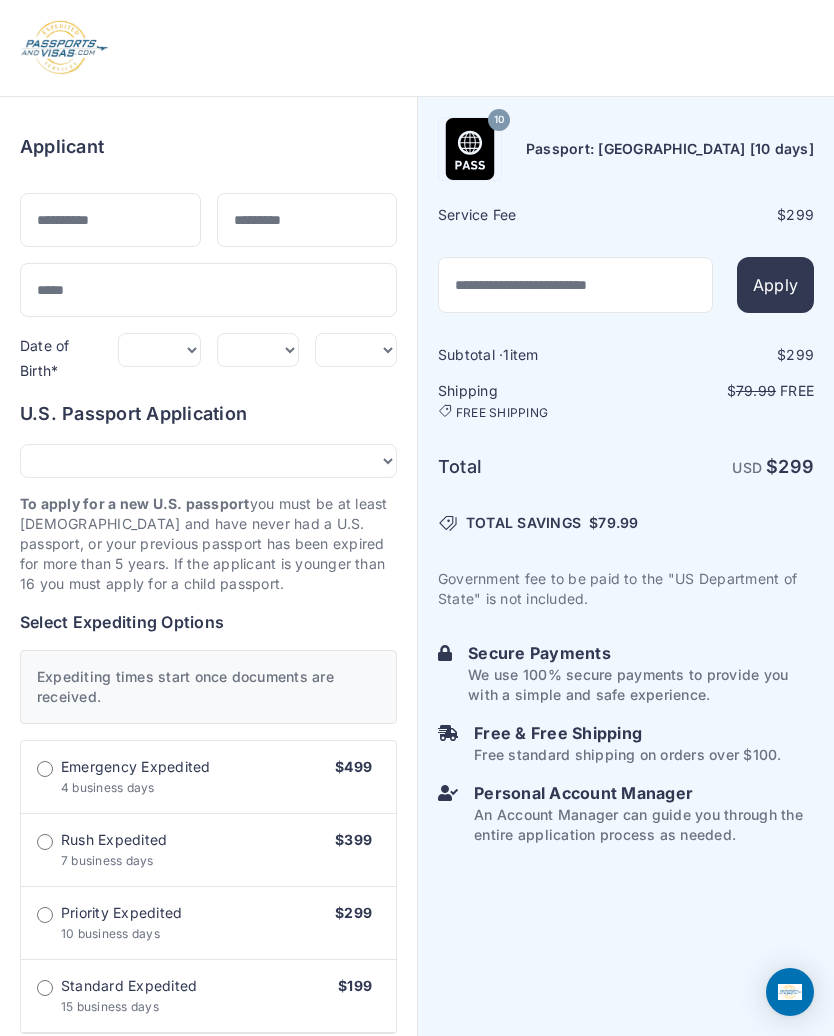 scroll, scrollTop: 0, scrollLeft: 0, axis: both 